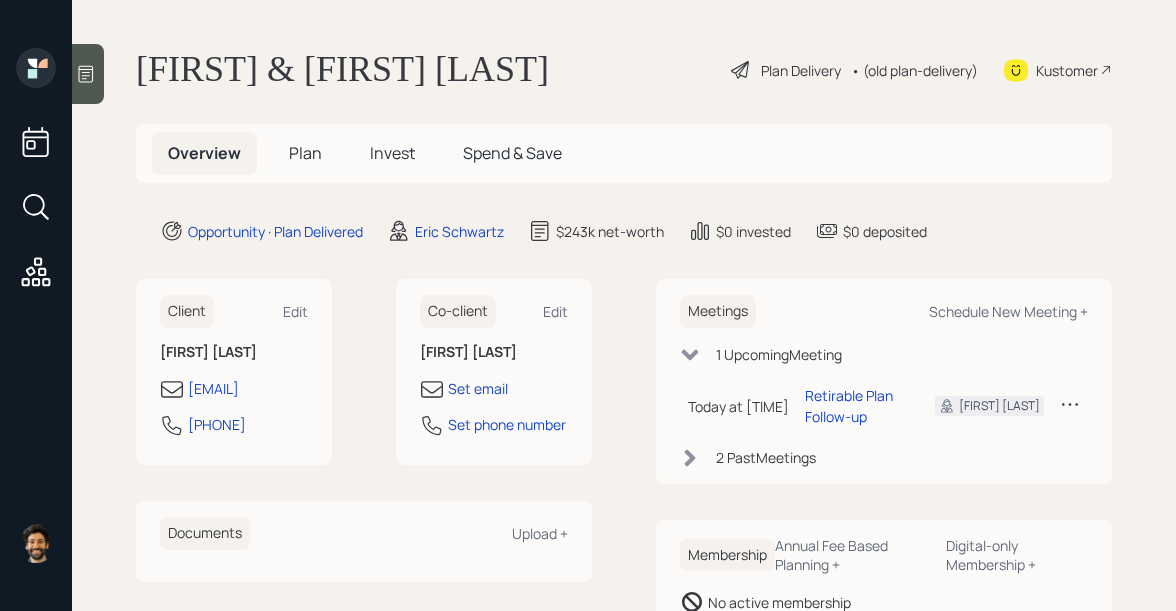 scroll, scrollTop: 0, scrollLeft: 0, axis: both 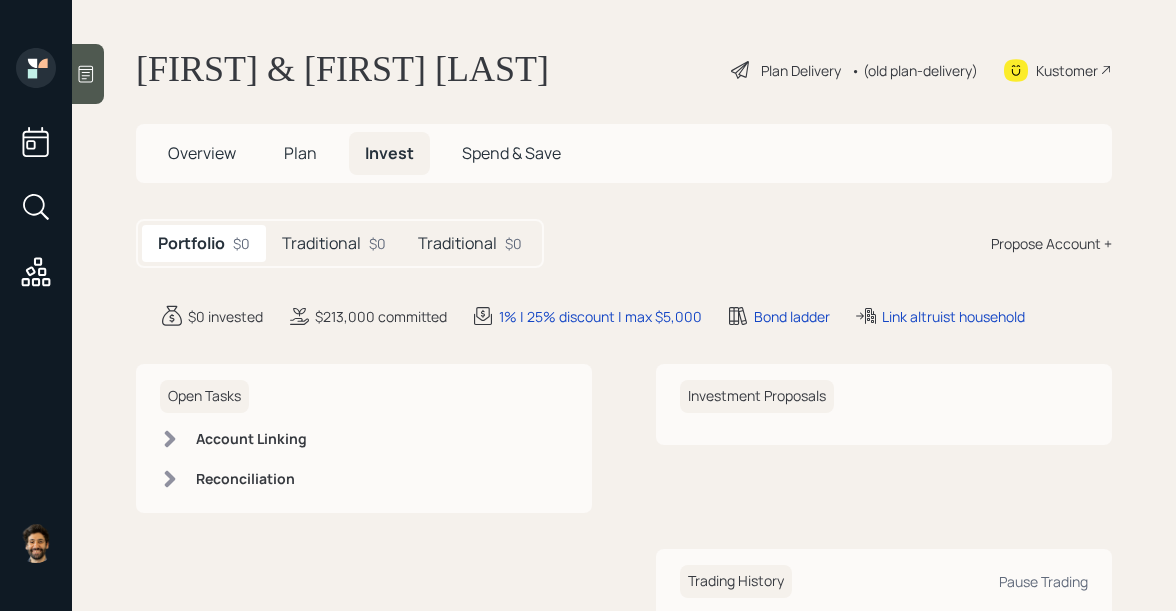 click on "Traditional" at bounding box center (321, 243) 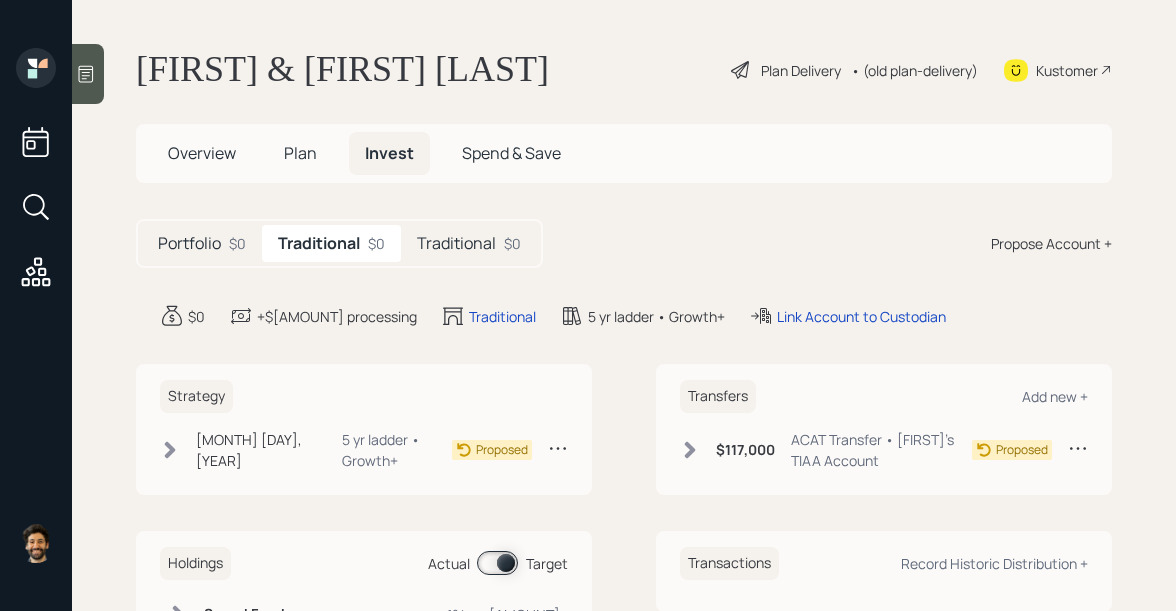 click on "Traditional" at bounding box center [189, 243] 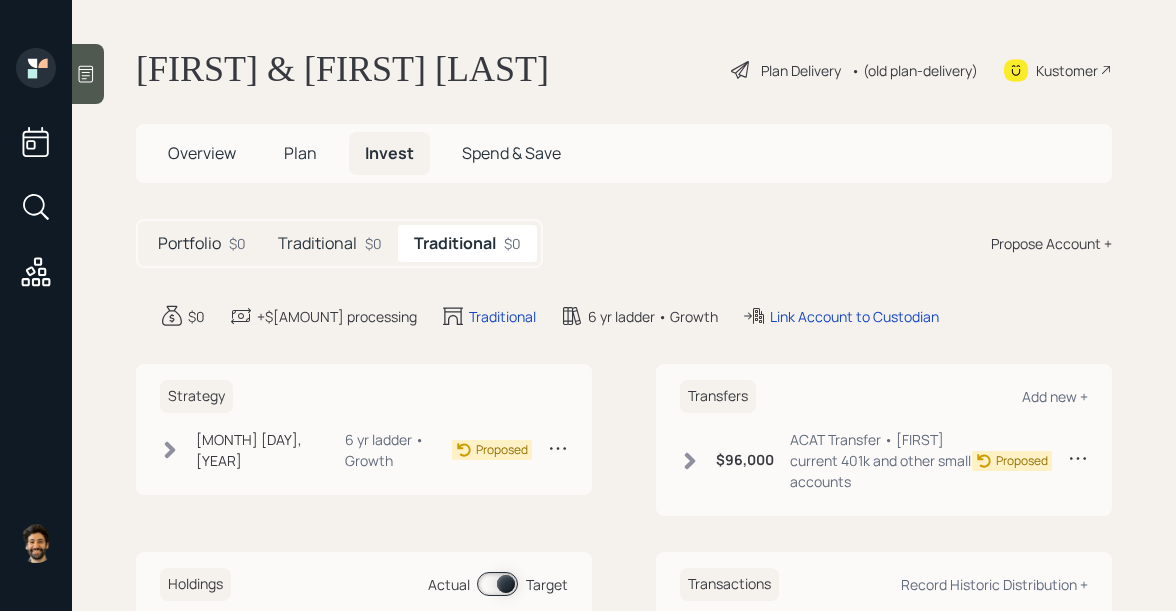 click on "Traditional $0" at bounding box center [330, 243] 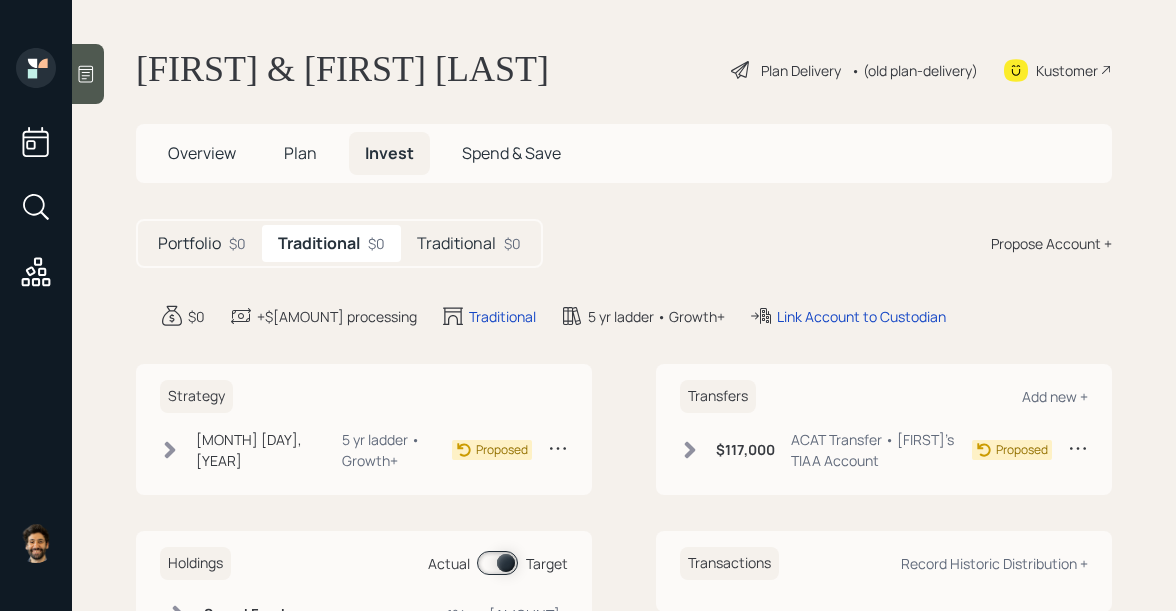 click on "Plan" at bounding box center [202, 153] 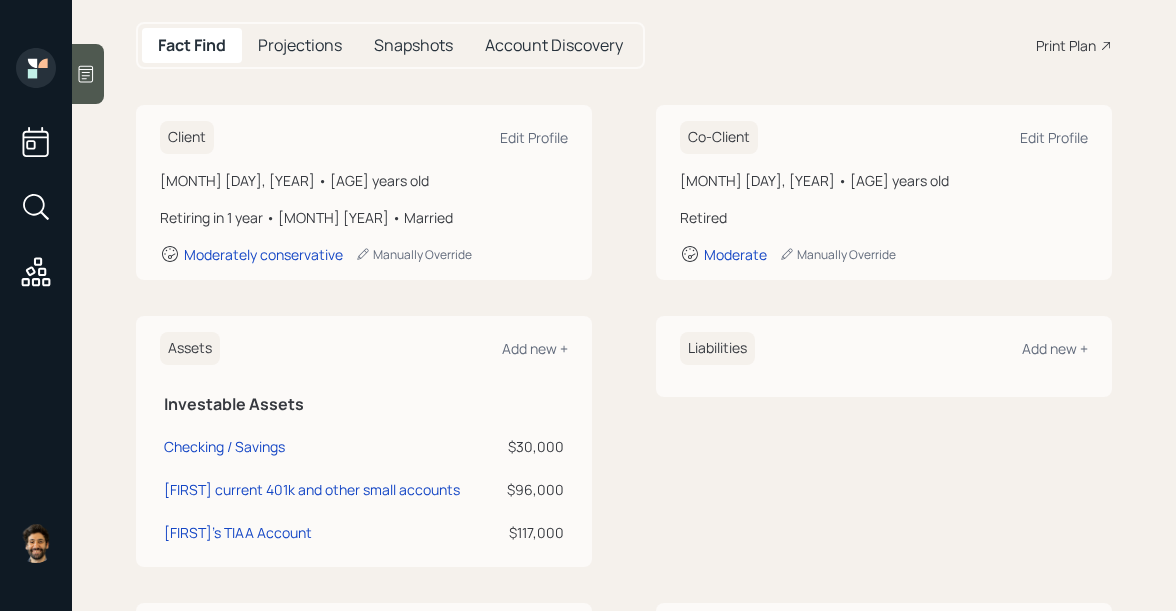 scroll, scrollTop: 0, scrollLeft: 0, axis: both 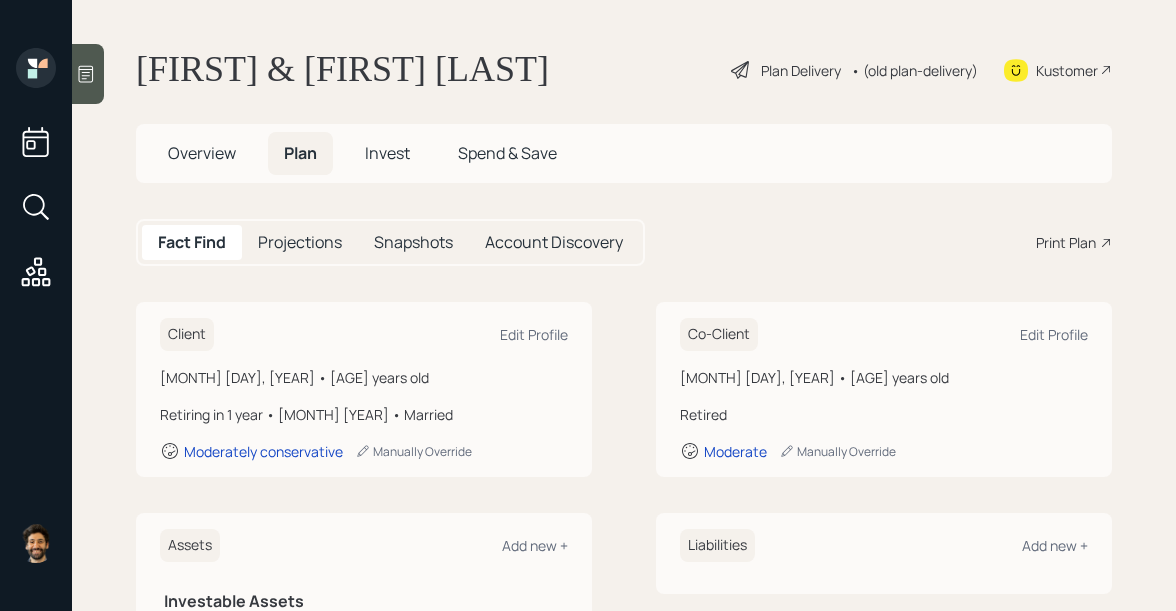 click on "• (old plan-delivery)" at bounding box center [914, 70] 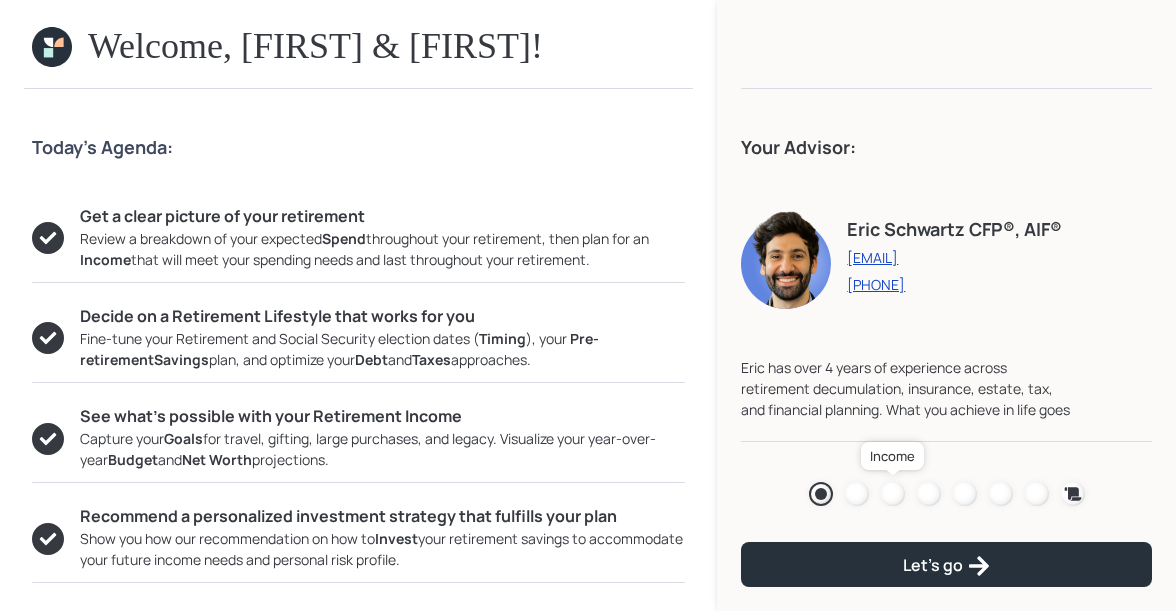 click at bounding box center (893, 494) 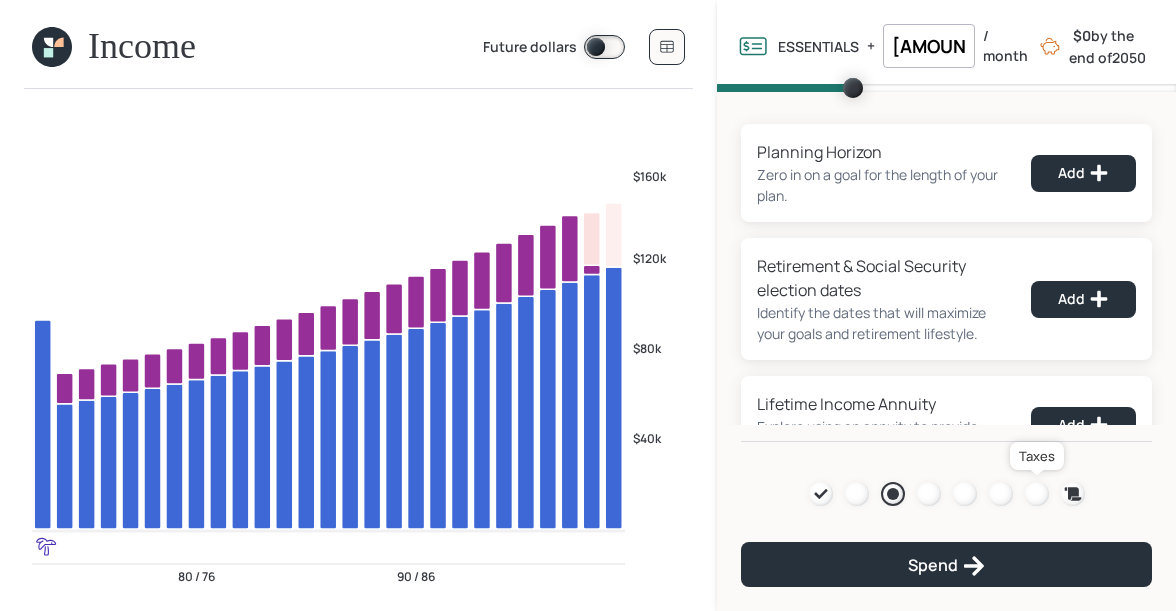 click at bounding box center [1037, 494] 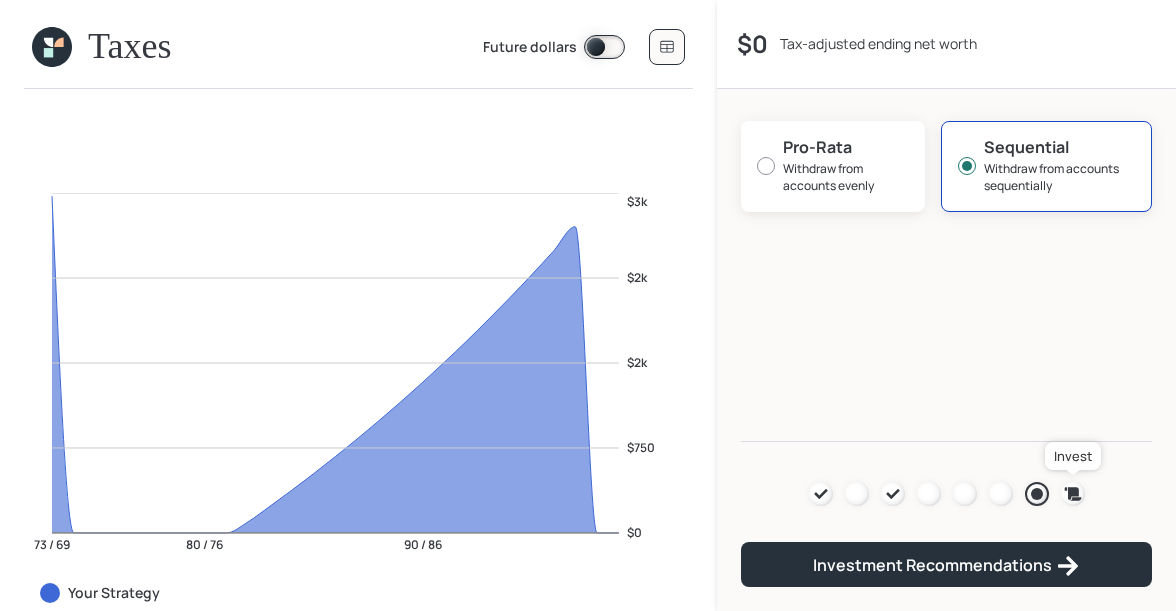 click at bounding box center (1073, 494) 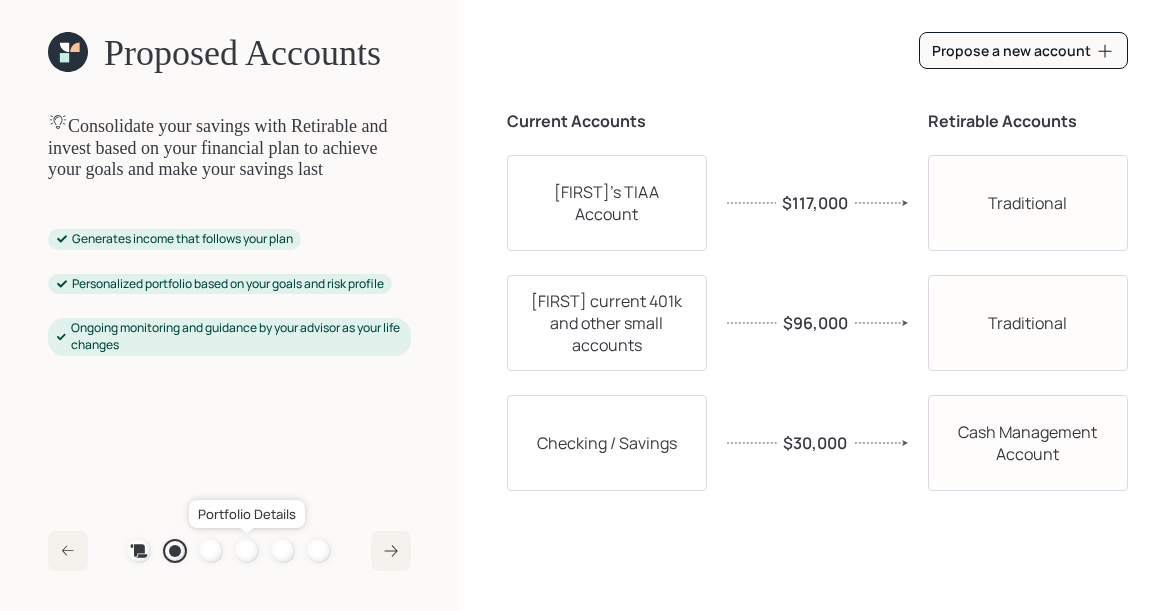 click at bounding box center [247, 551] 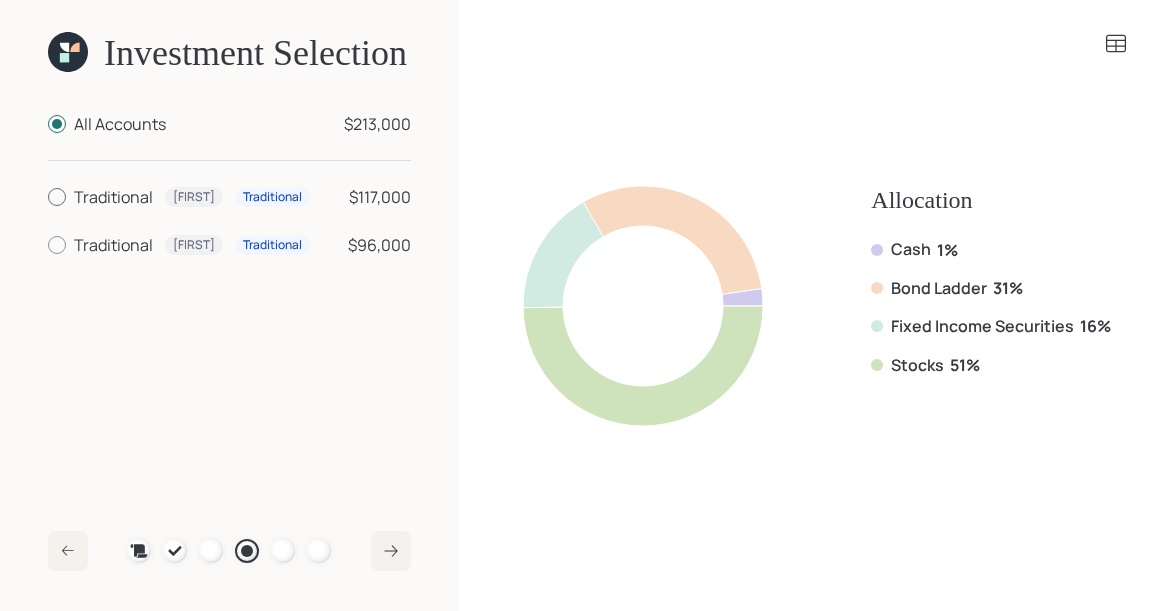 click on "Traditional [FIRST] Traditional [AMOUNT]" at bounding box center (229, 197) 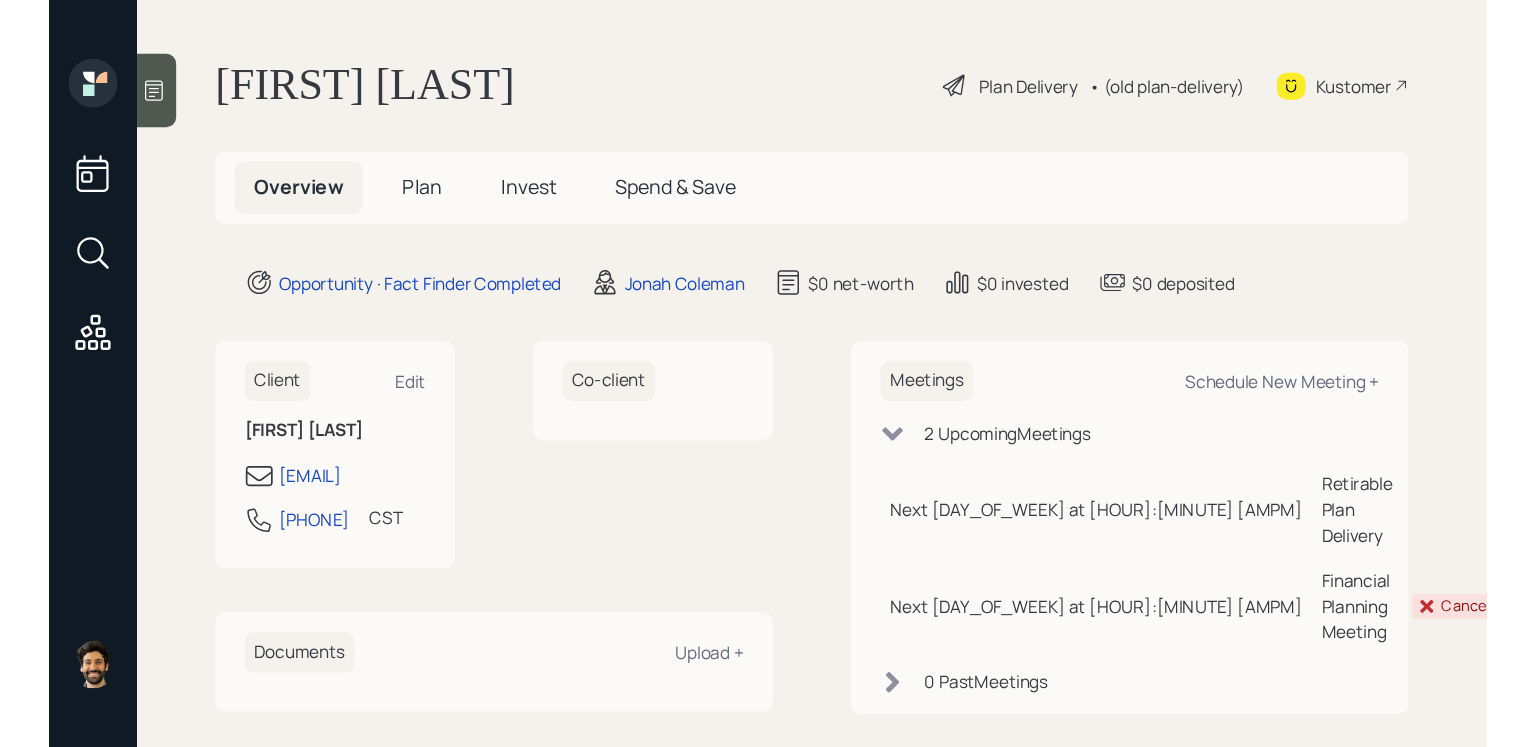 scroll, scrollTop: 0, scrollLeft: 0, axis: both 